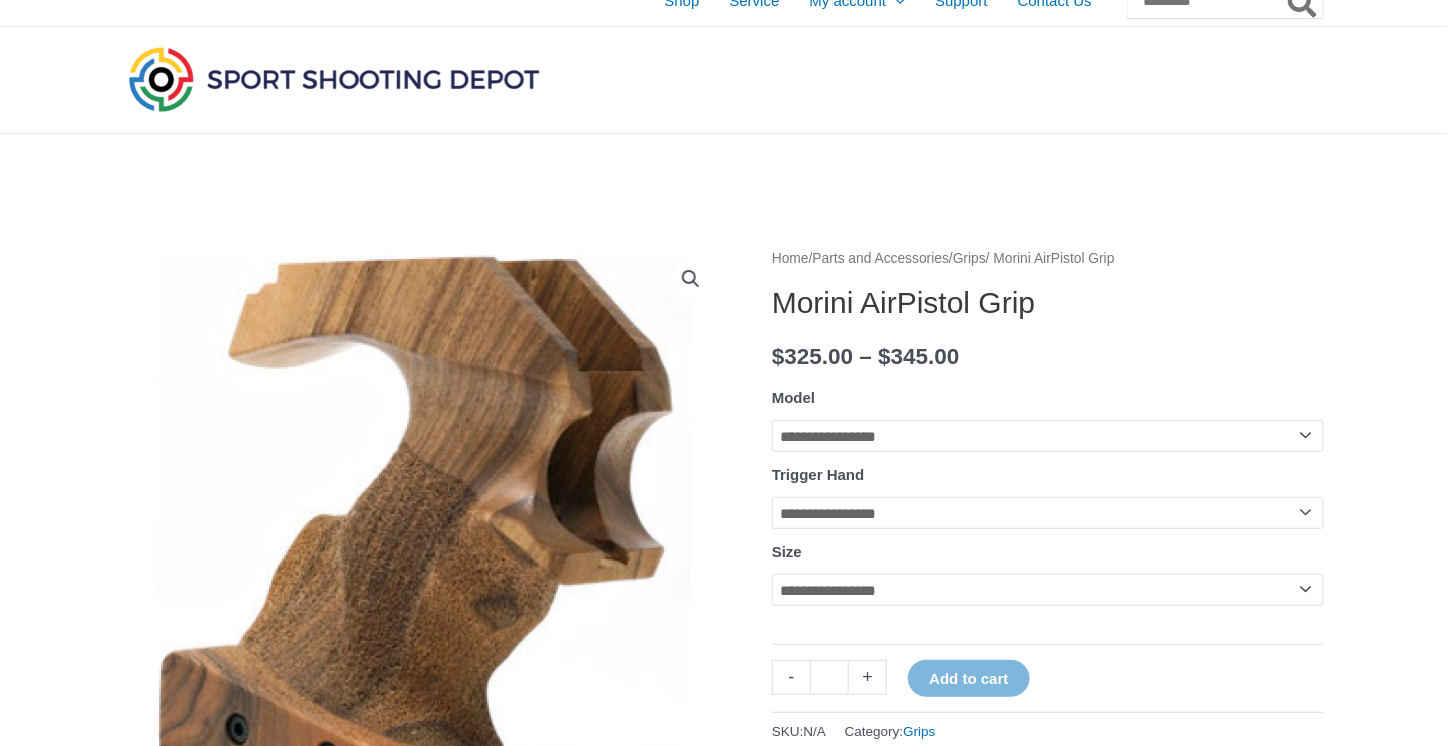 scroll, scrollTop: 0, scrollLeft: 0, axis: both 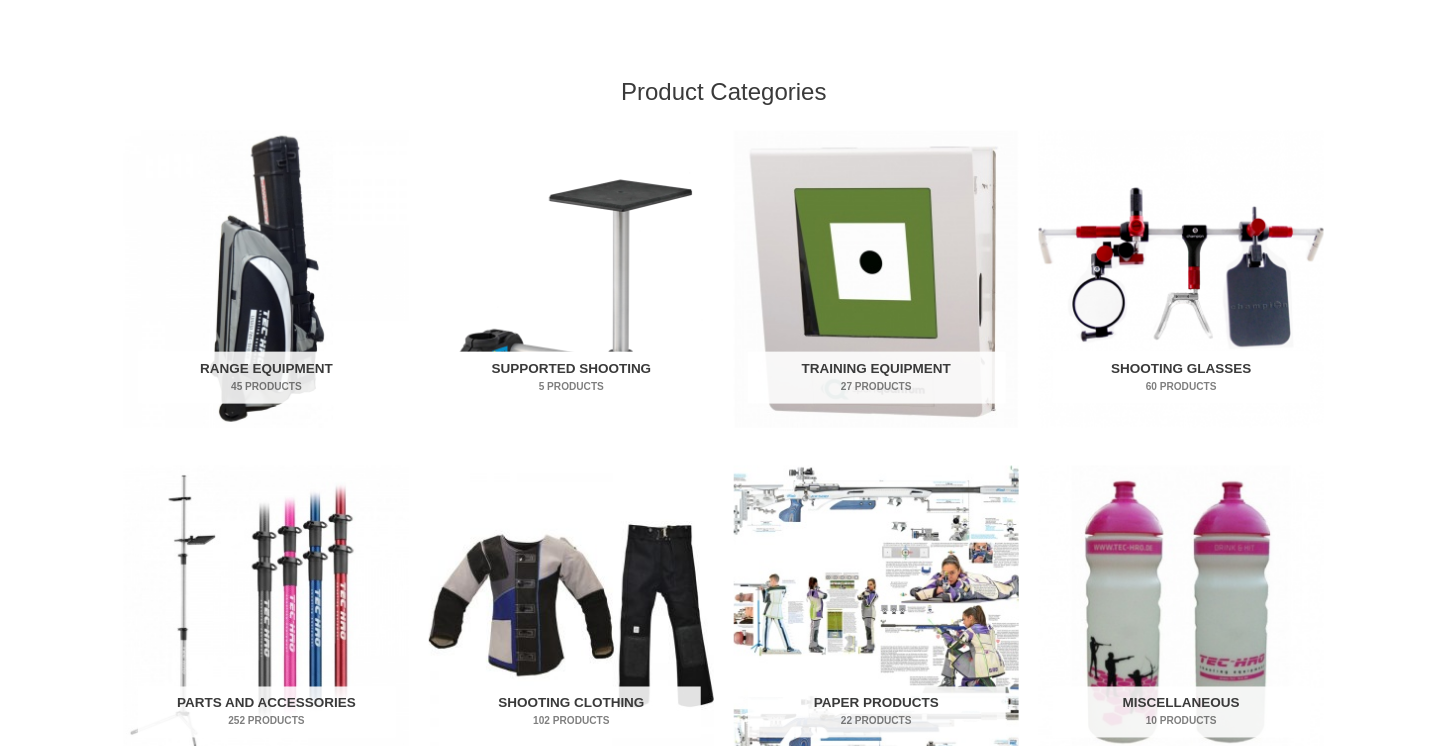 click on "Supported Shooting 5 Products" at bounding box center [572, 378] 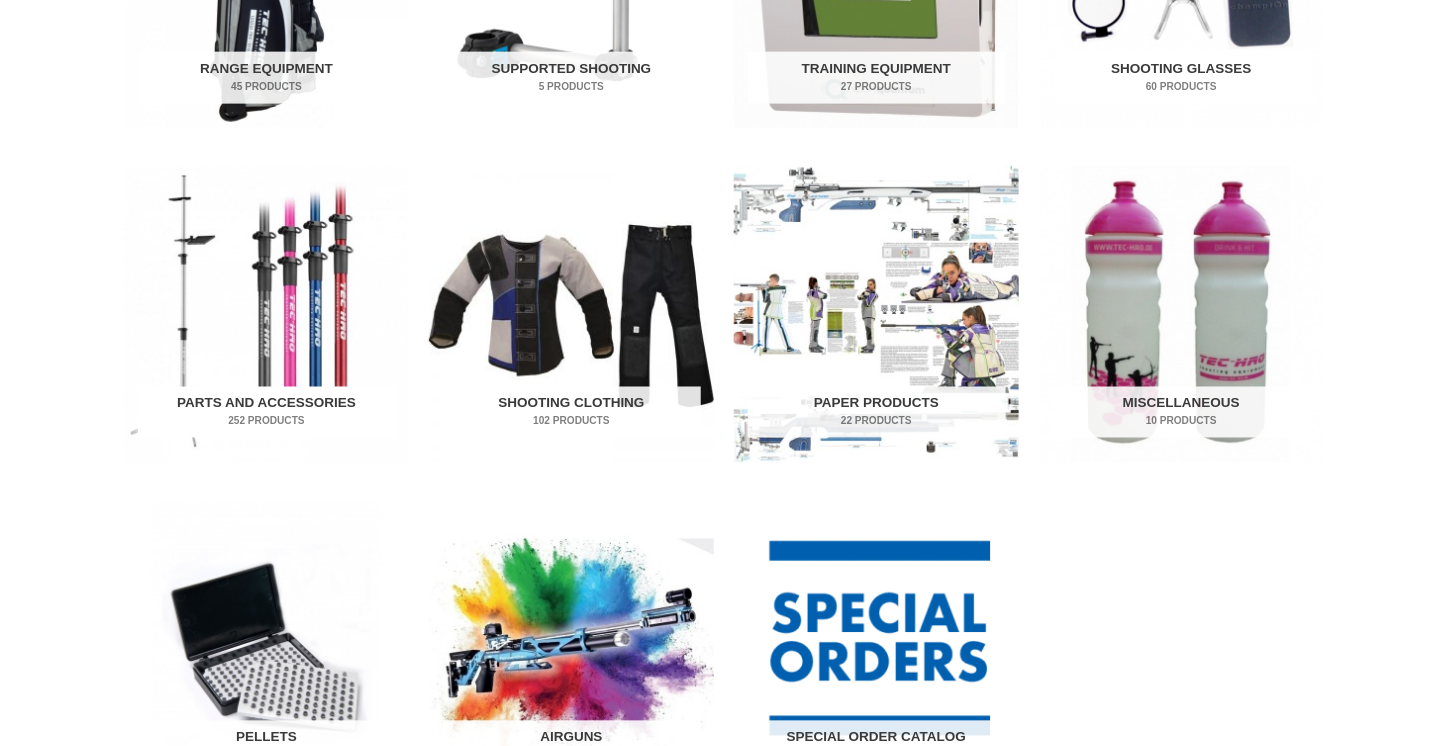 scroll, scrollTop: 1000, scrollLeft: 0, axis: vertical 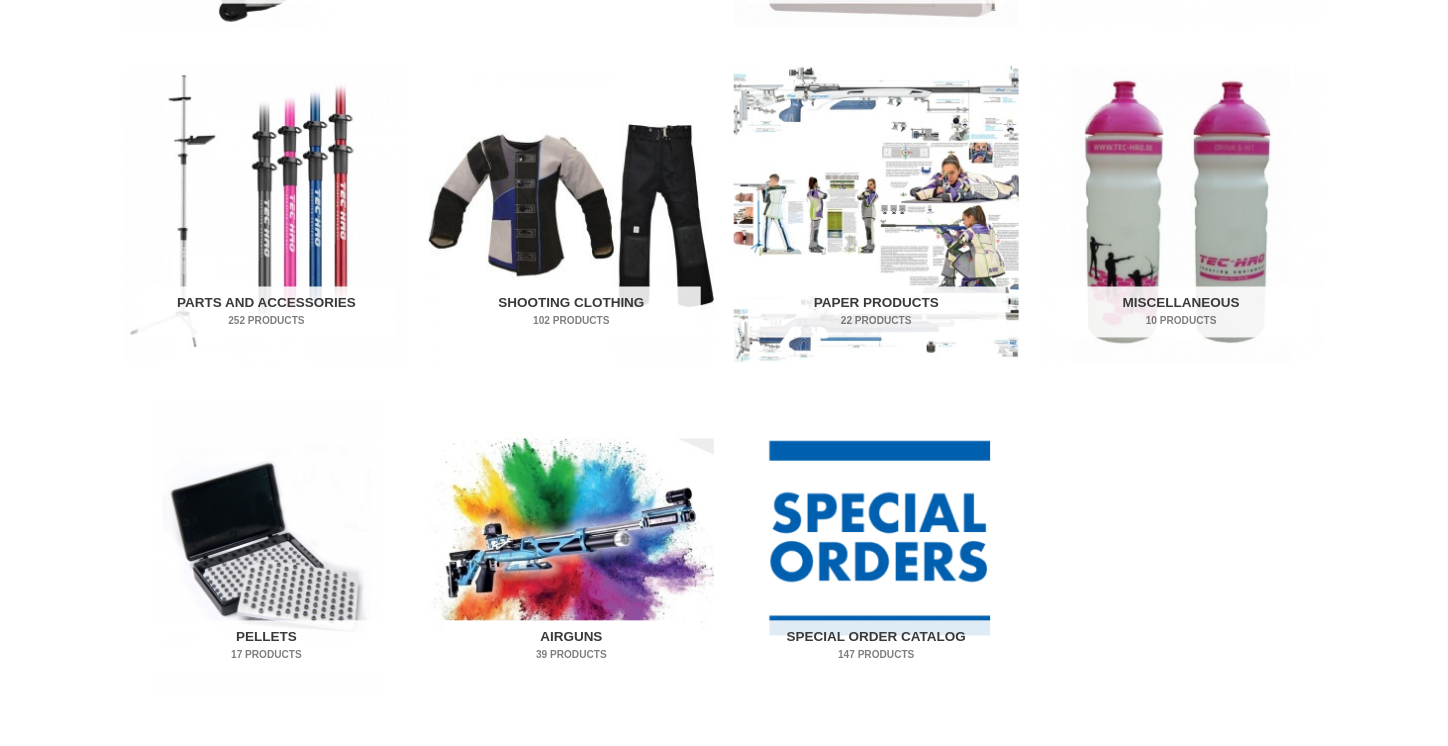 click at bounding box center [571, 548] 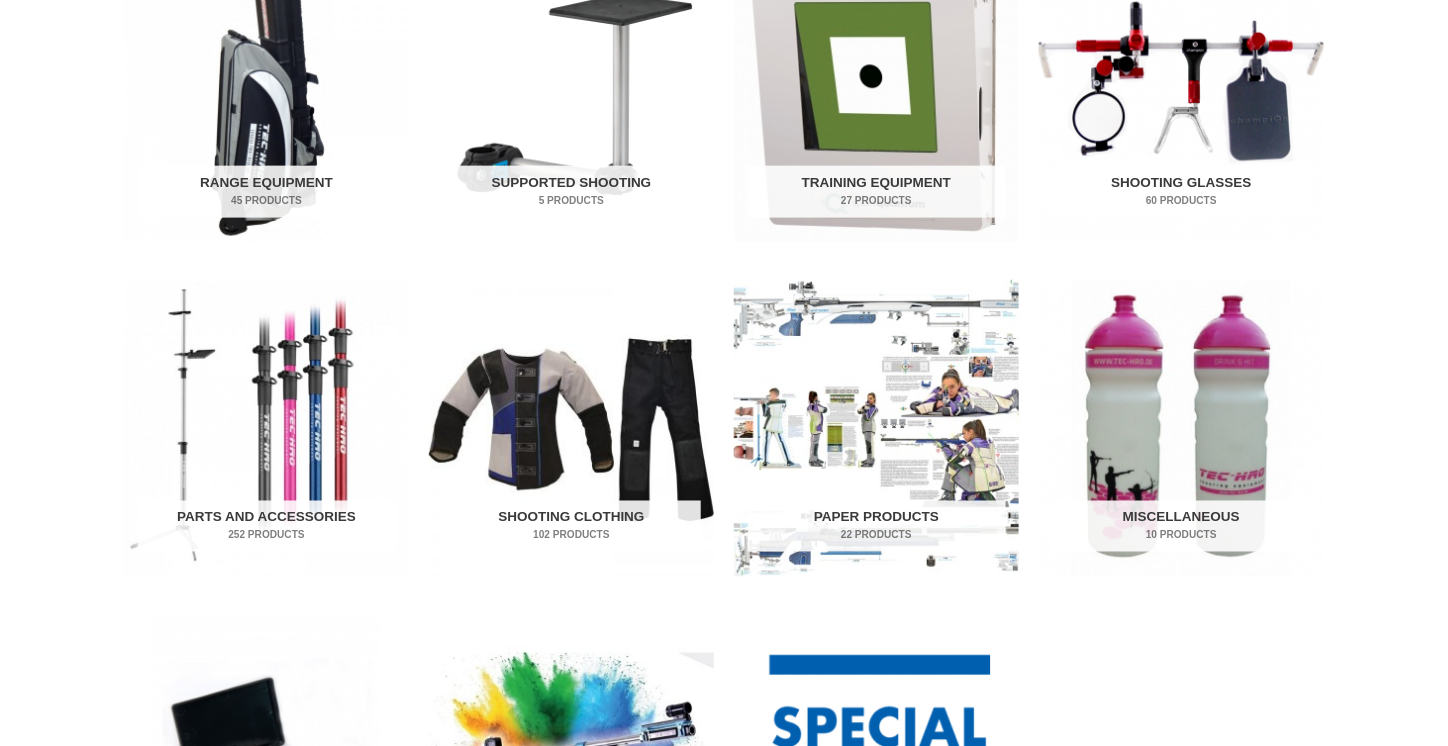 scroll, scrollTop: 700, scrollLeft: 0, axis: vertical 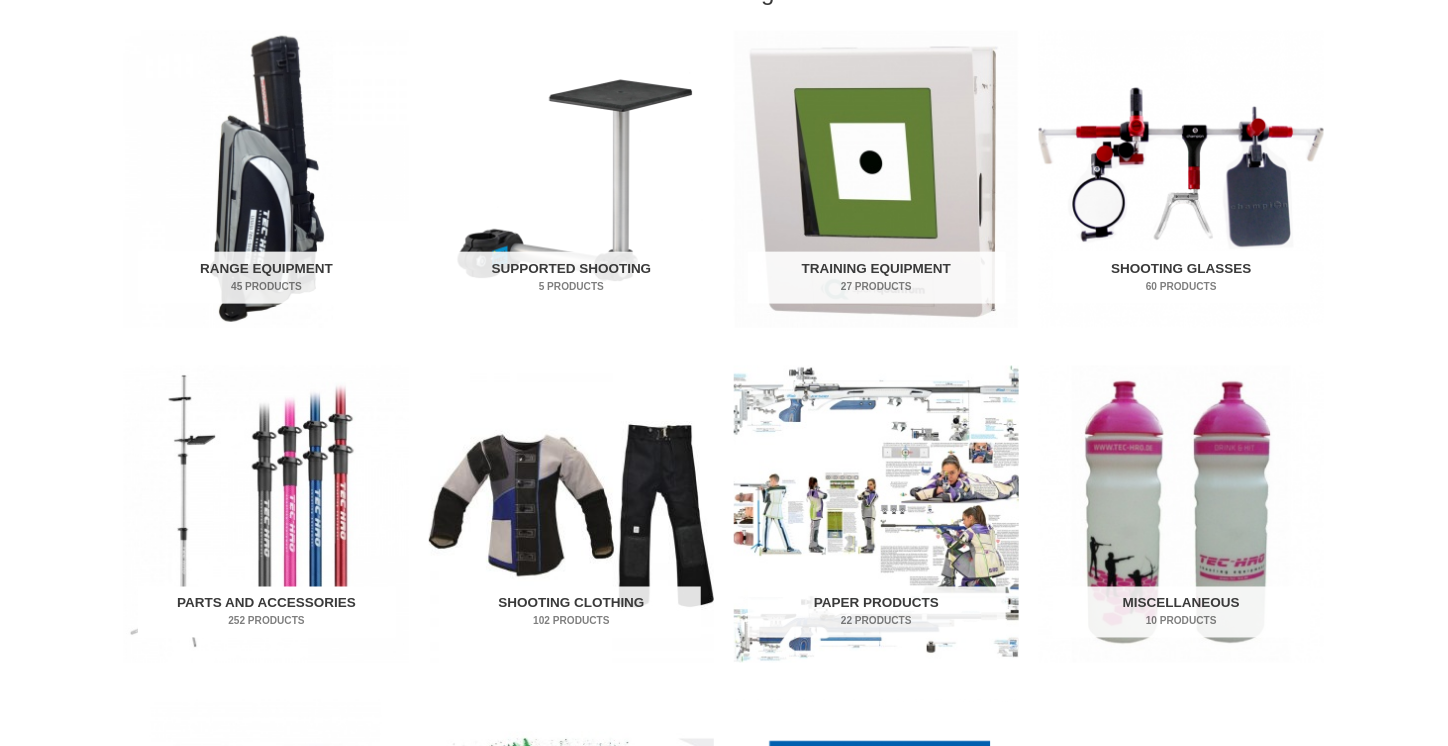 click at bounding box center [266, 514] 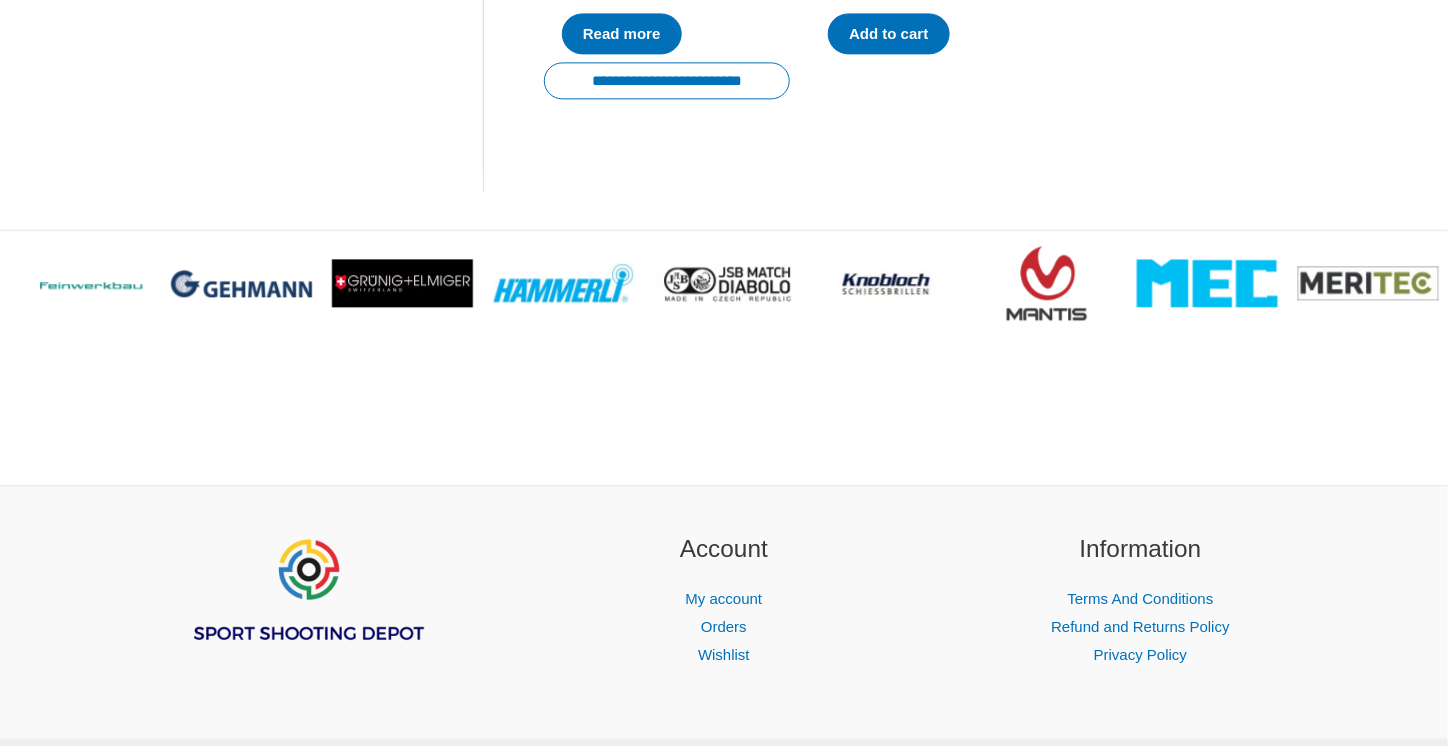 scroll, scrollTop: 1500, scrollLeft: 0, axis: vertical 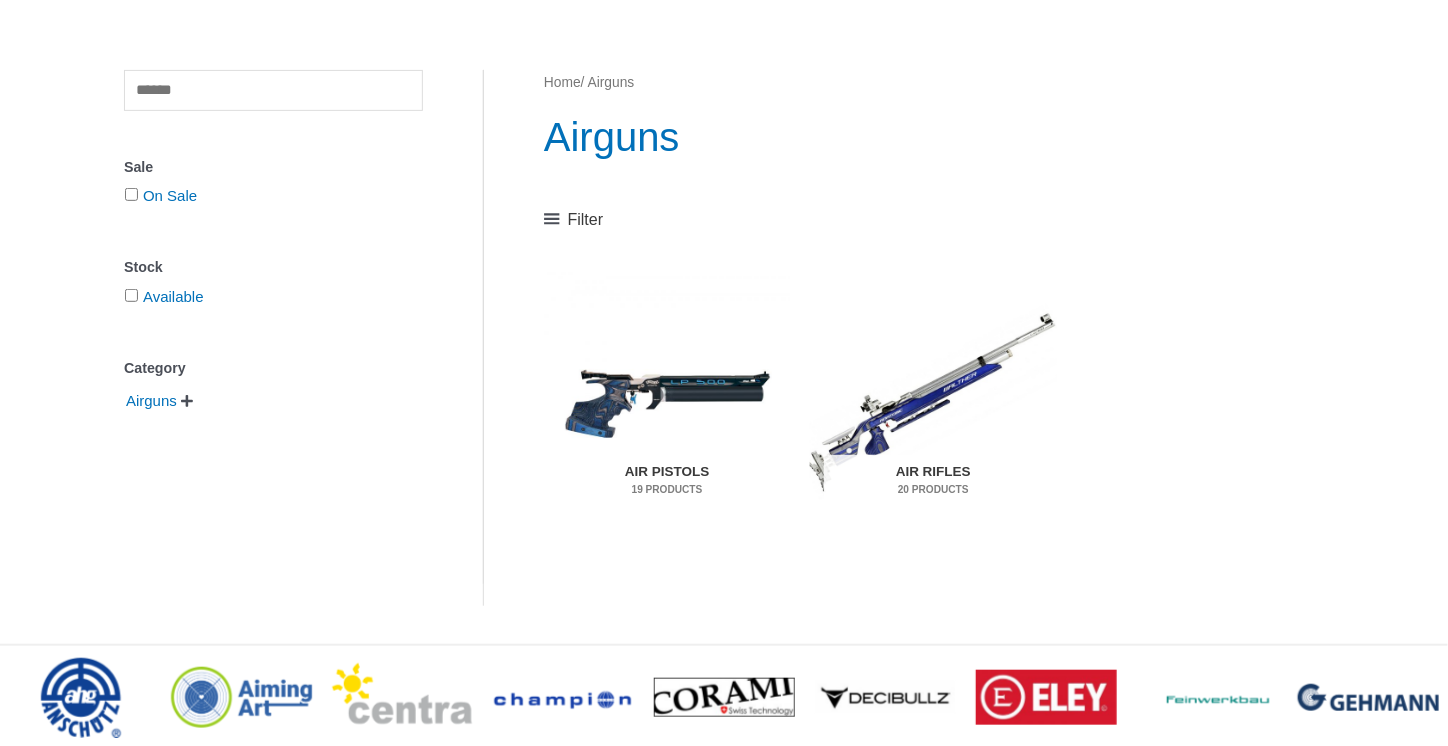 click on "Air Pistols 19 Products" at bounding box center [667, 481] 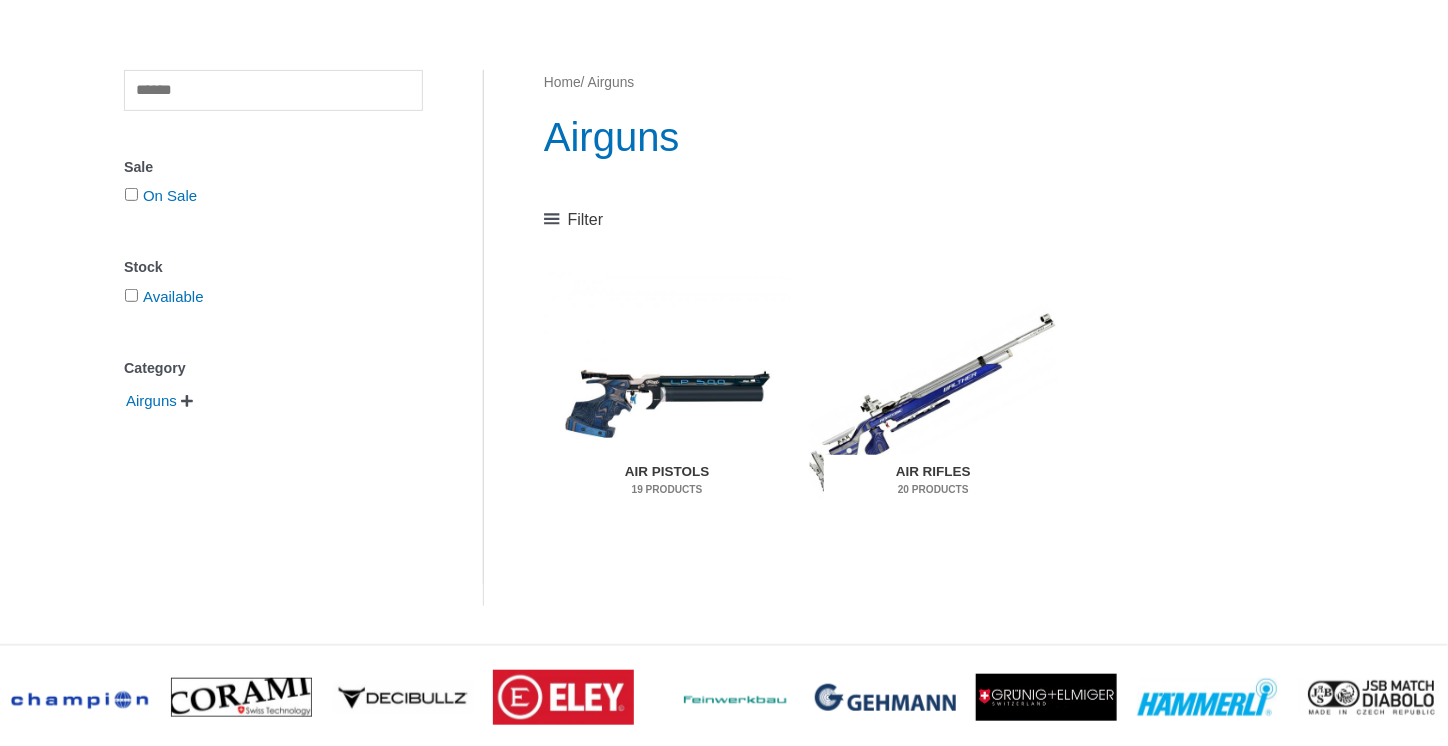 click at bounding box center [933, 402] 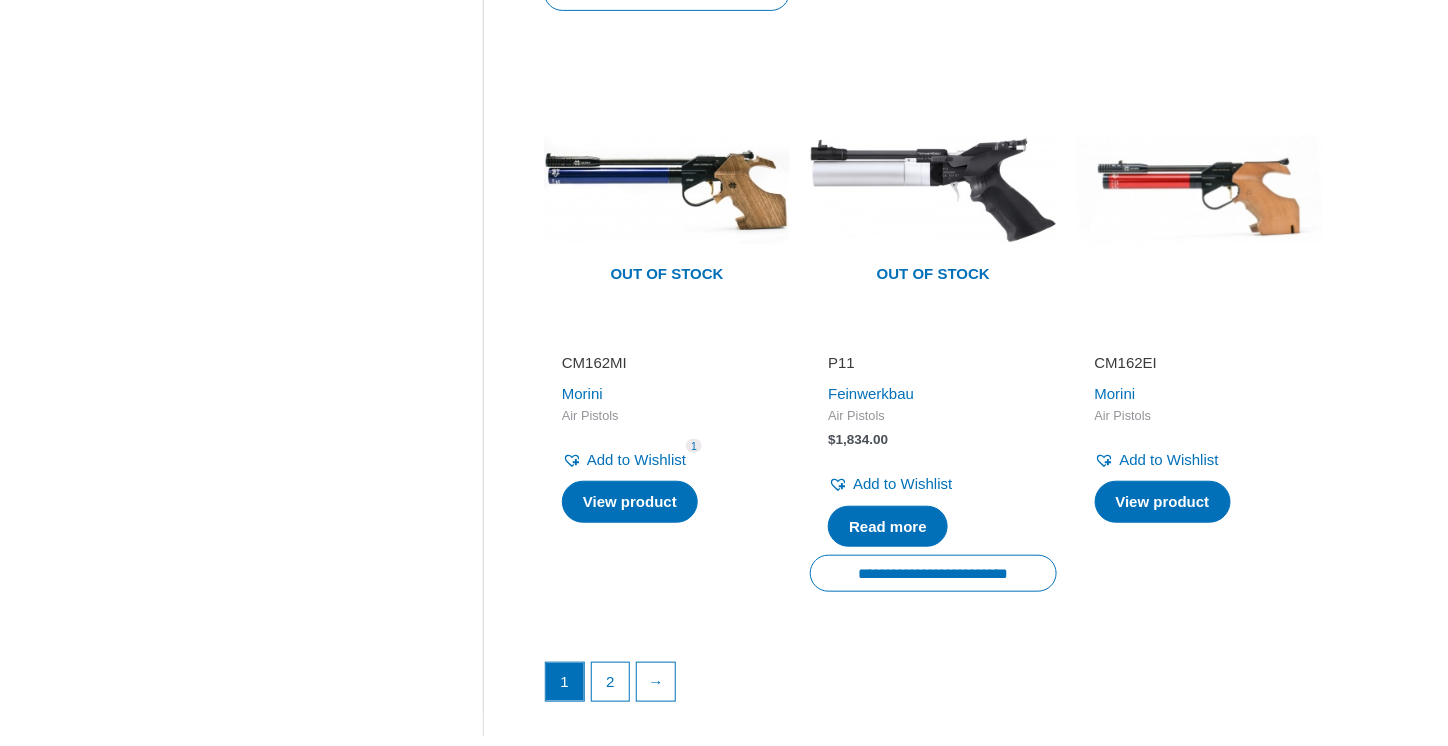 scroll, scrollTop: 2900, scrollLeft: 0, axis: vertical 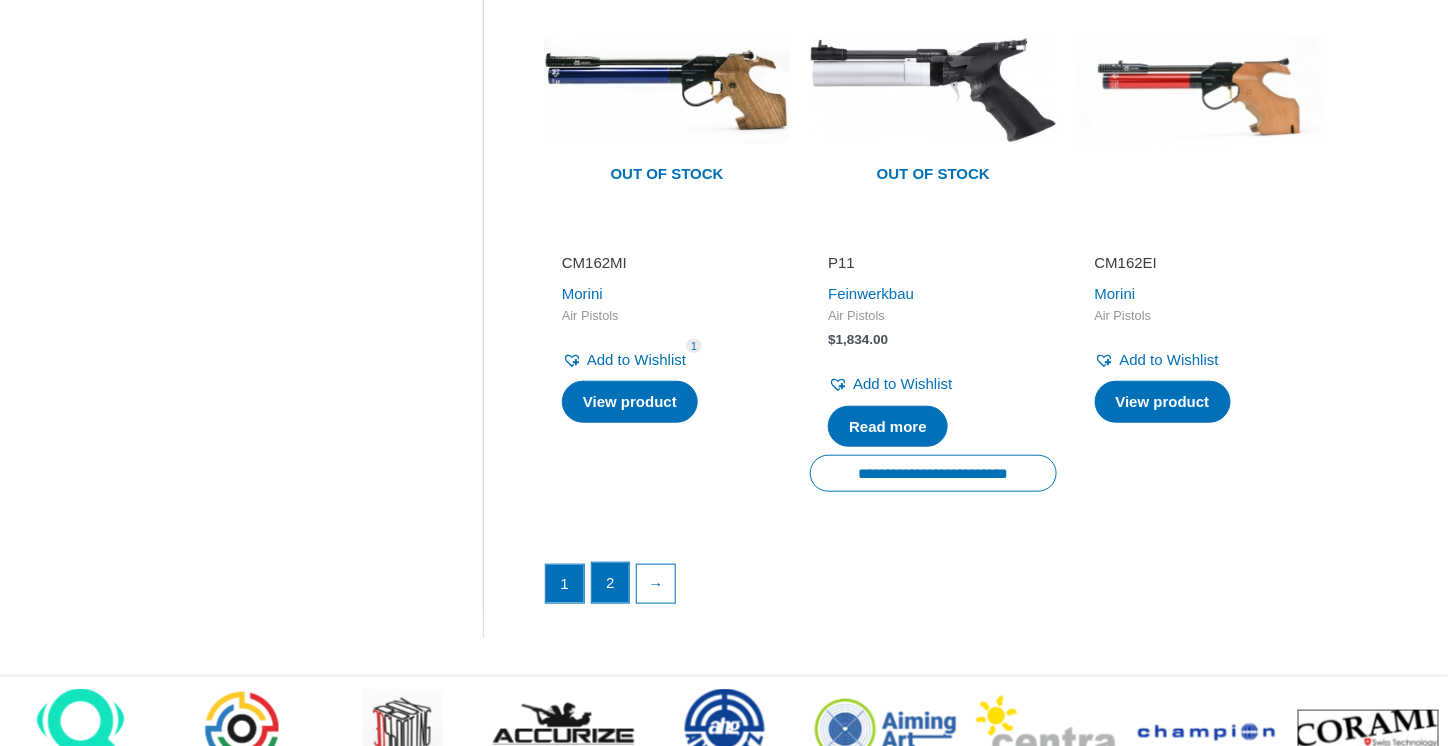 click on "2" at bounding box center [611, 583] 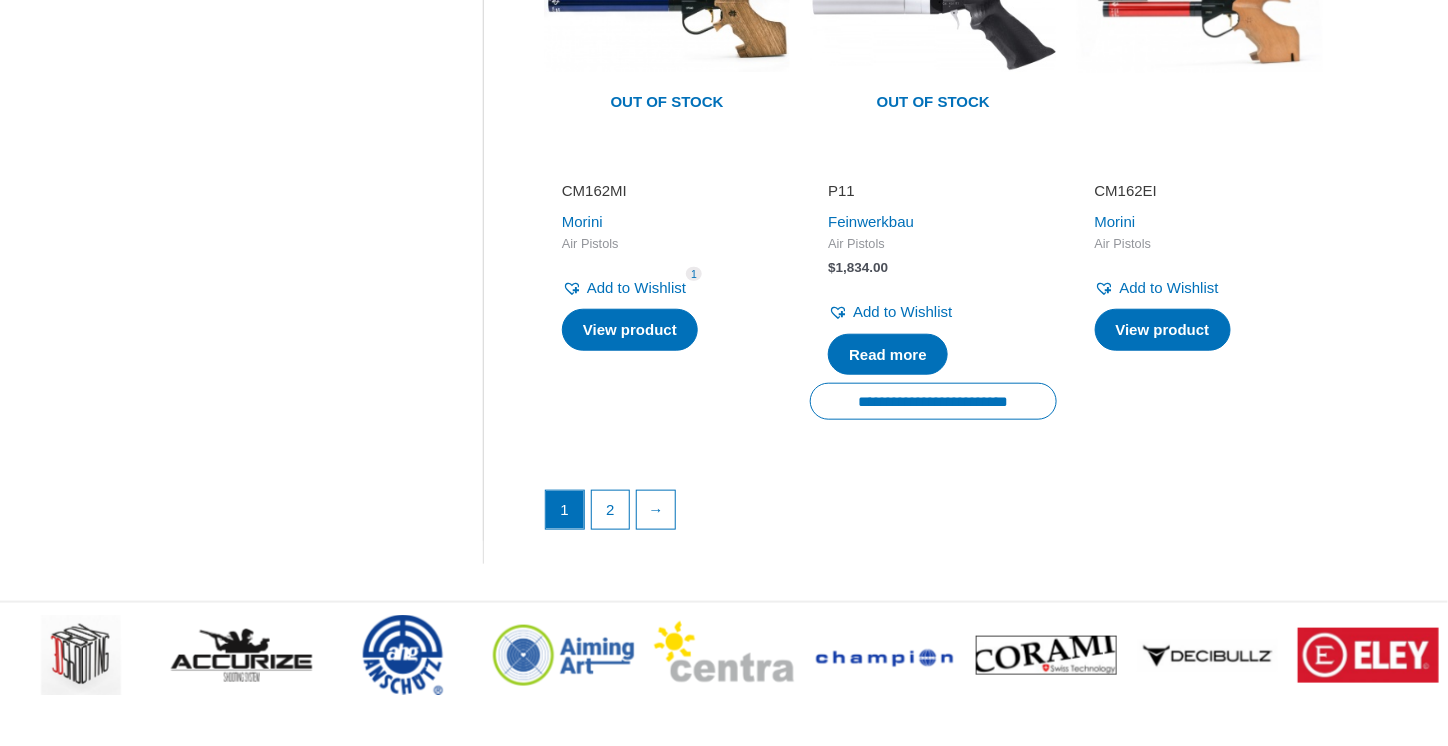 scroll, scrollTop: 3000, scrollLeft: 0, axis: vertical 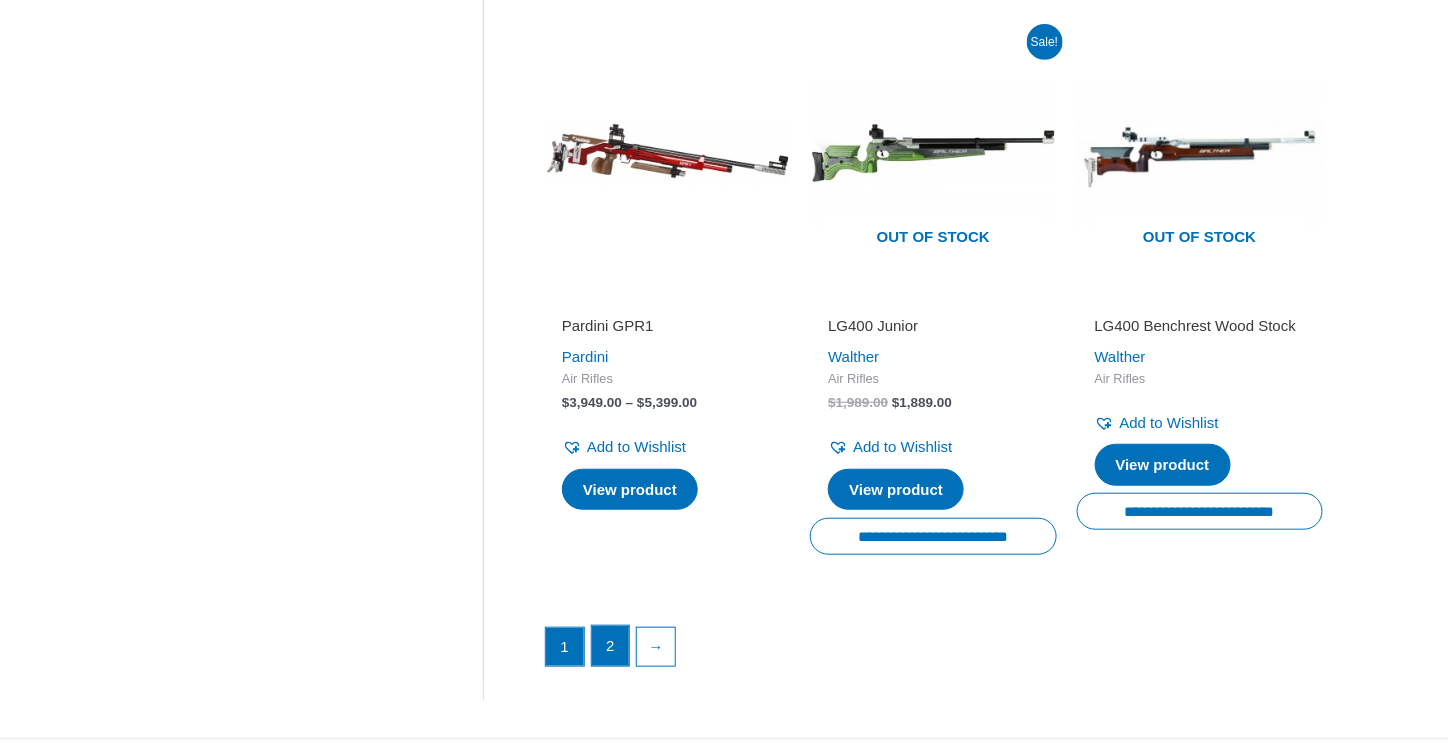 click on "2" at bounding box center [611, 646] 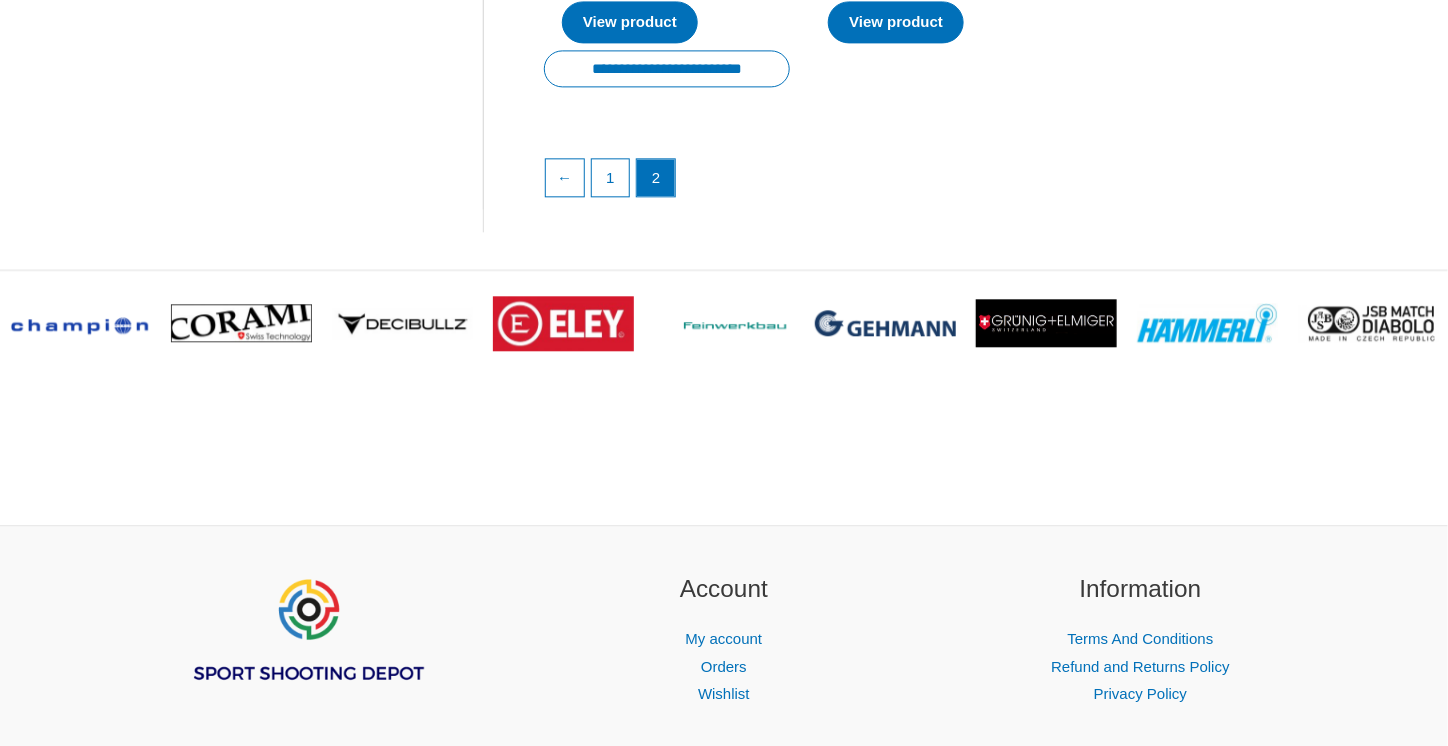 scroll, scrollTop: 1500, scrollLeft: 0, axis: vertical 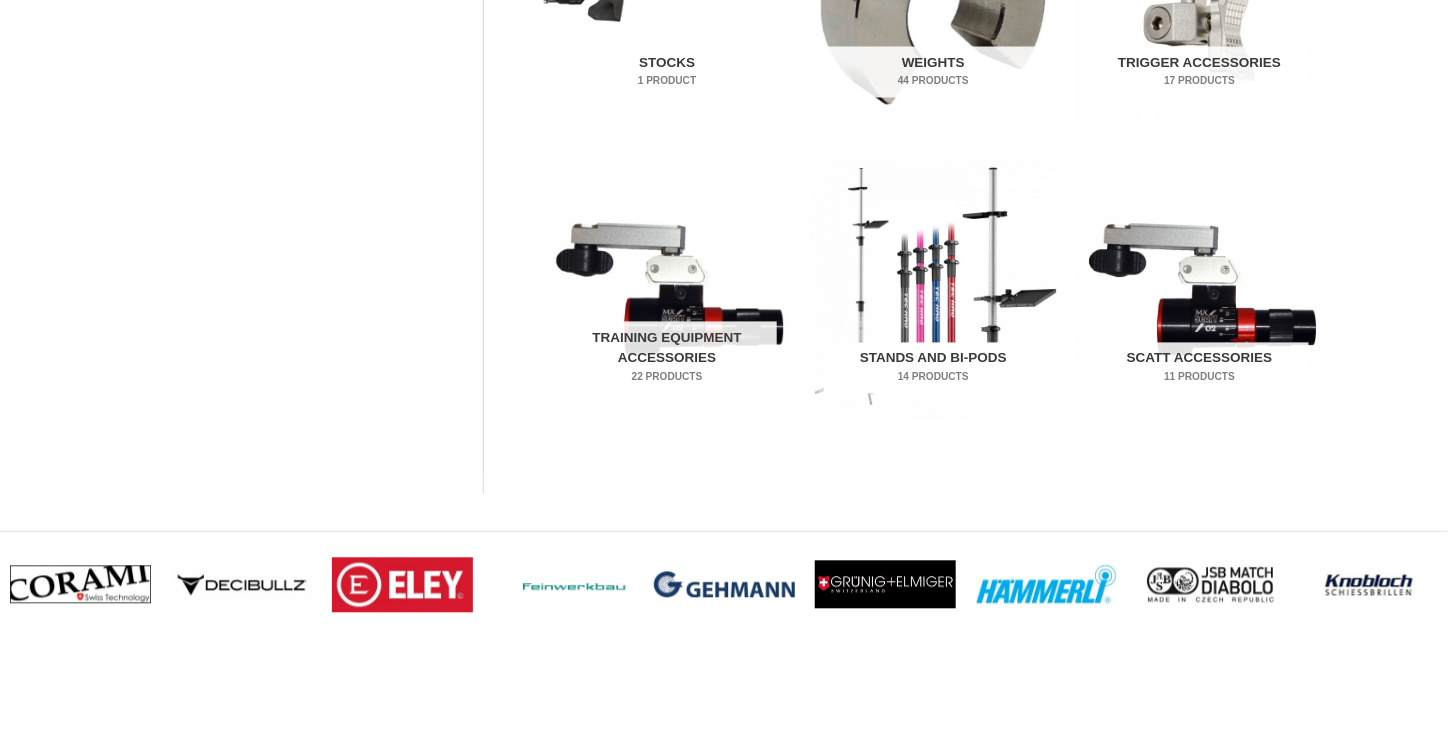click at bounding box center [933, 289] 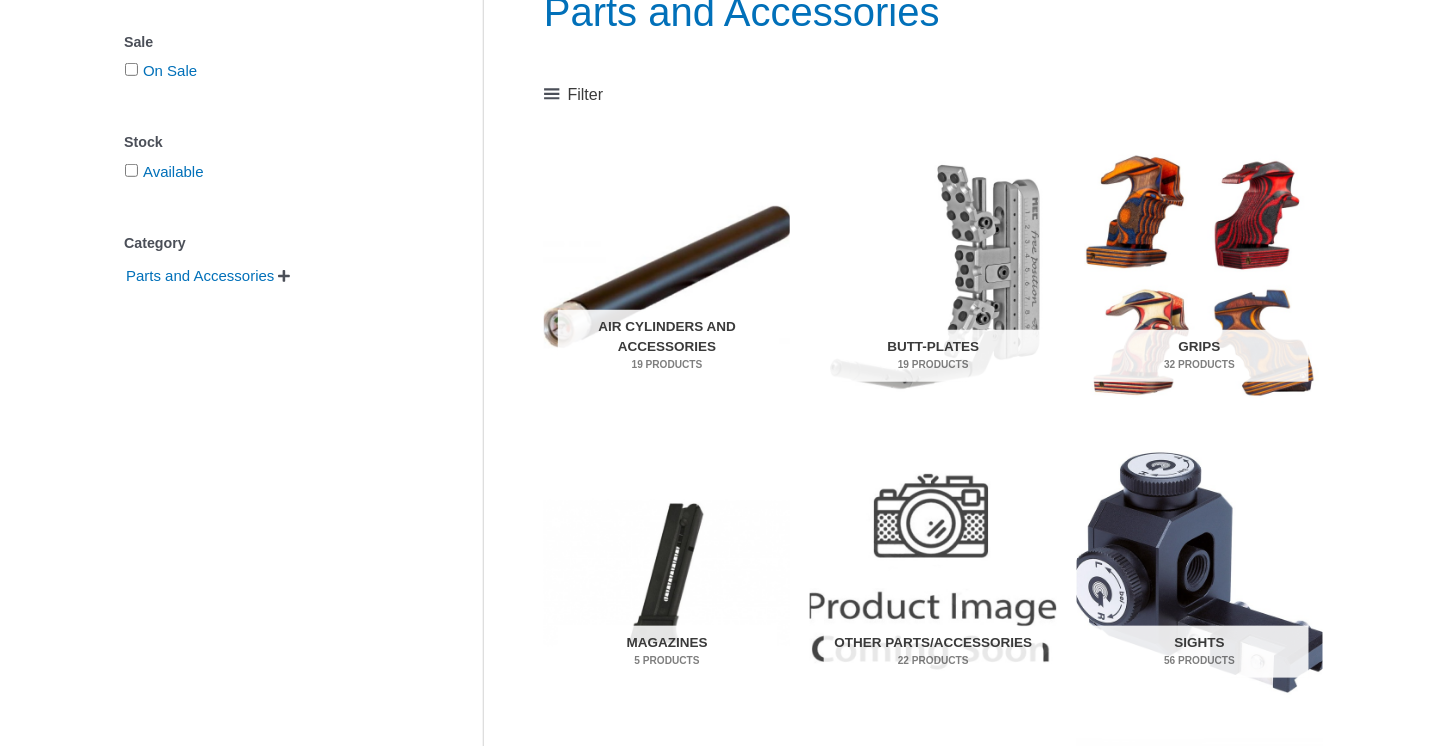 scroll, scrollTop: 200, scrollLeft: 0, axis: vertical 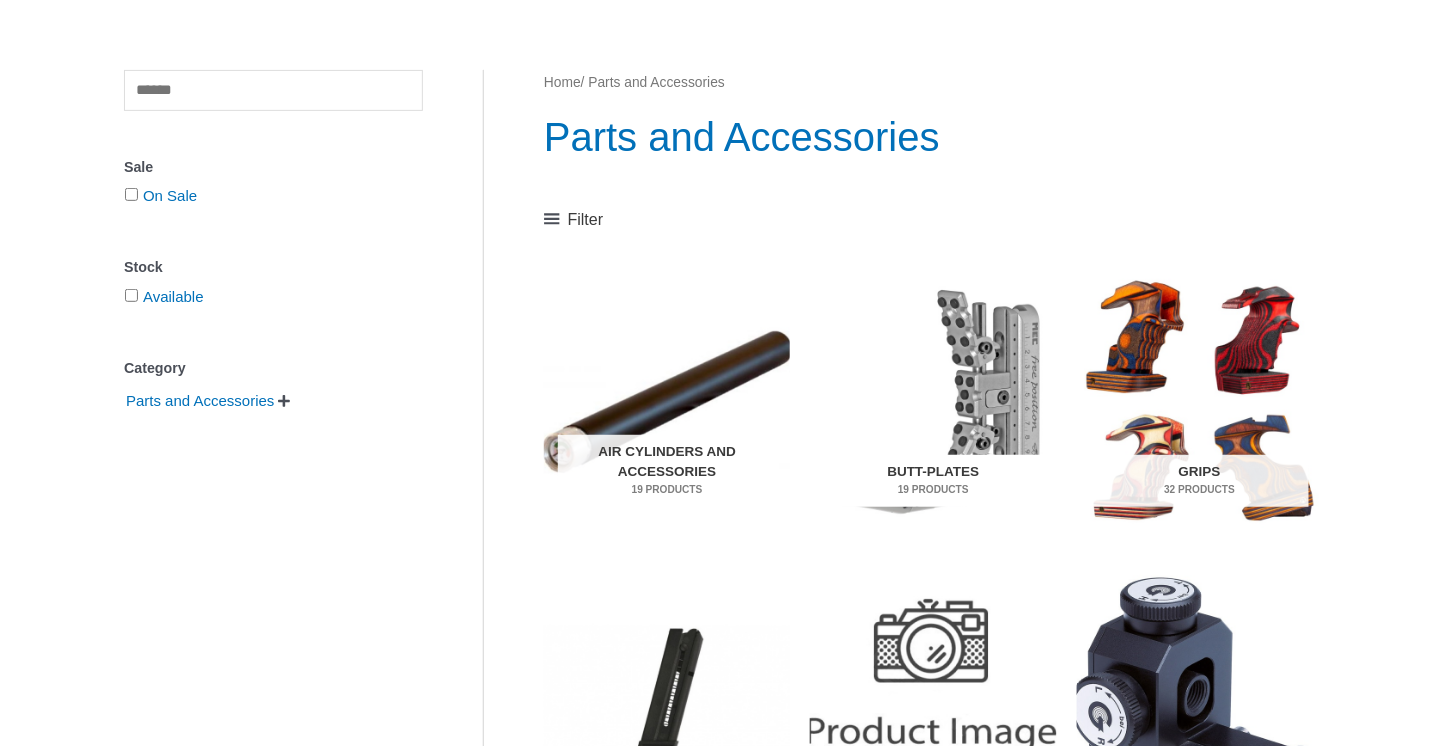 click at bounding box center [933, 402] 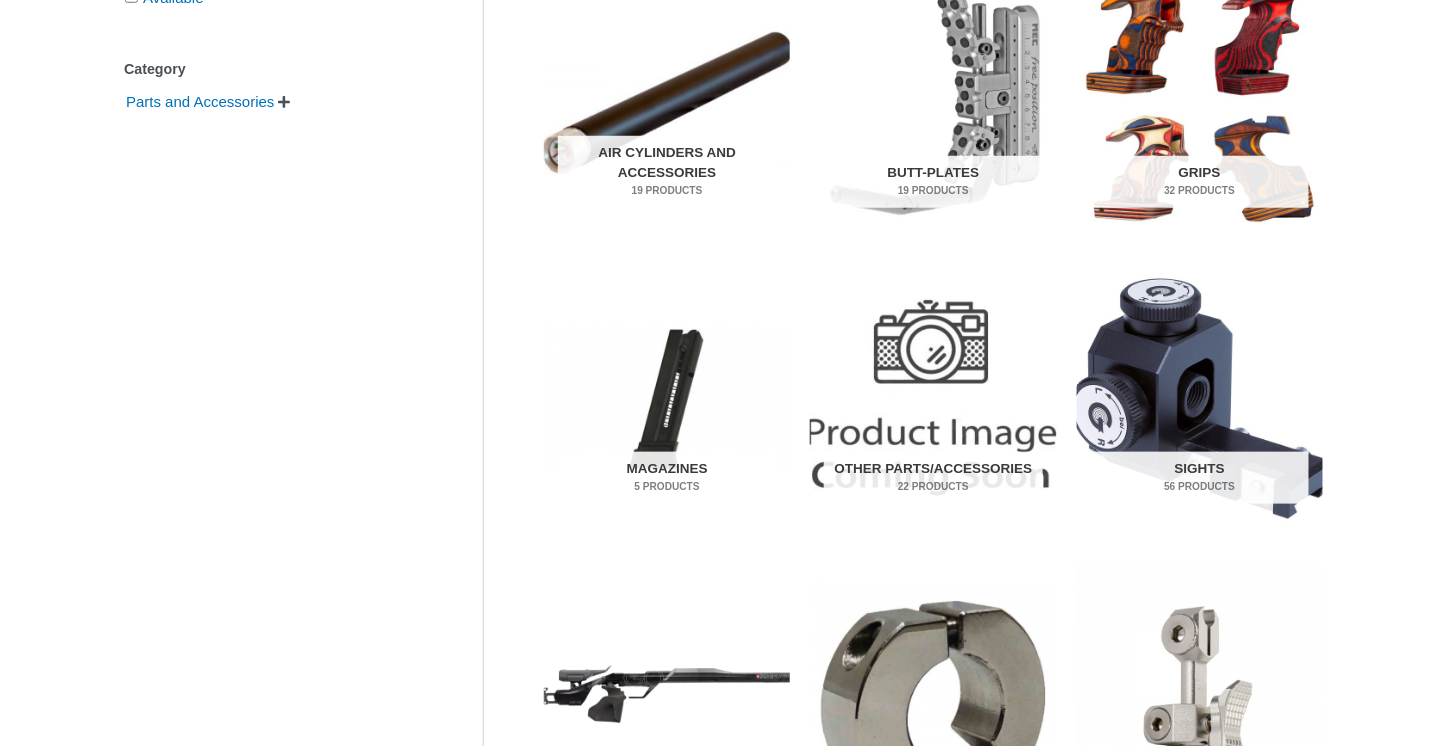 scroll, scrollTop: 500, scrollLeft: 0, axis: vertical 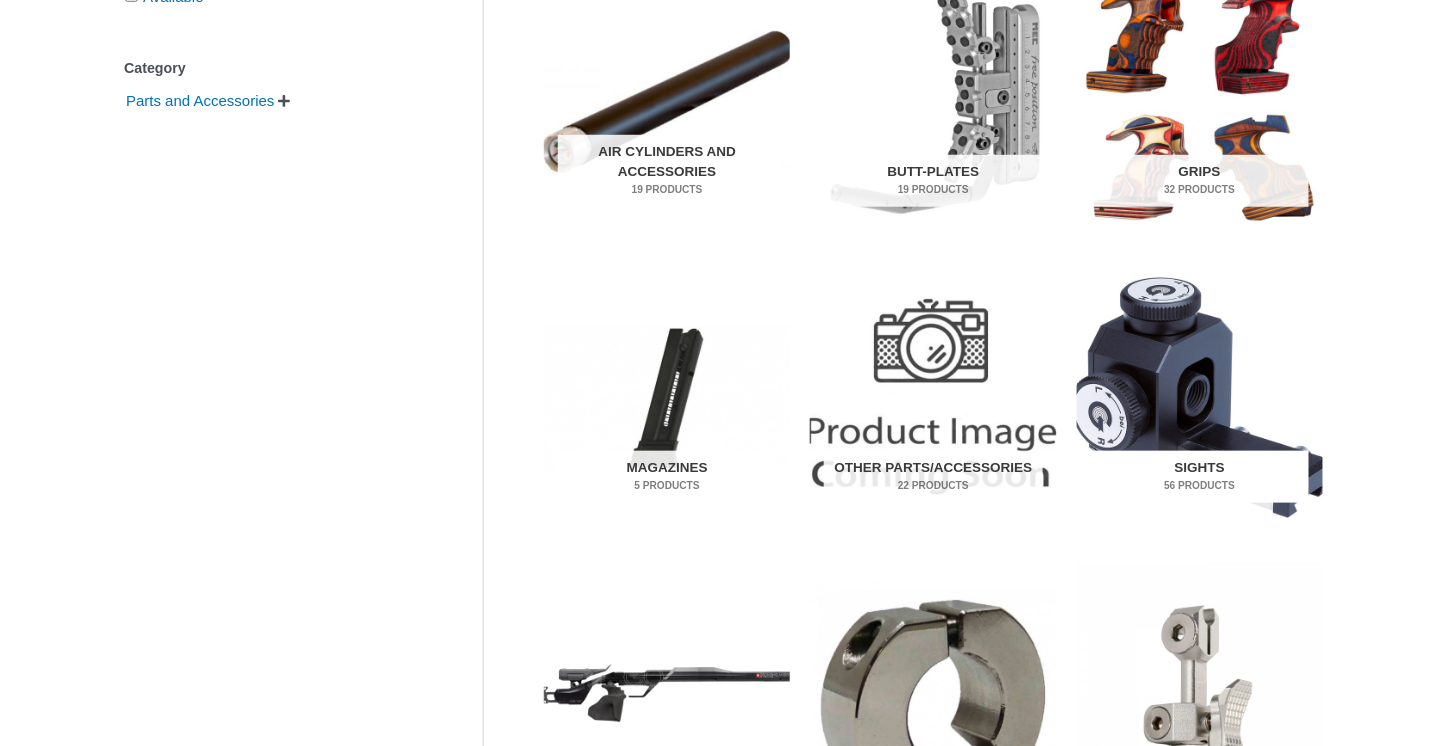click at bounding box center [1200, 398] 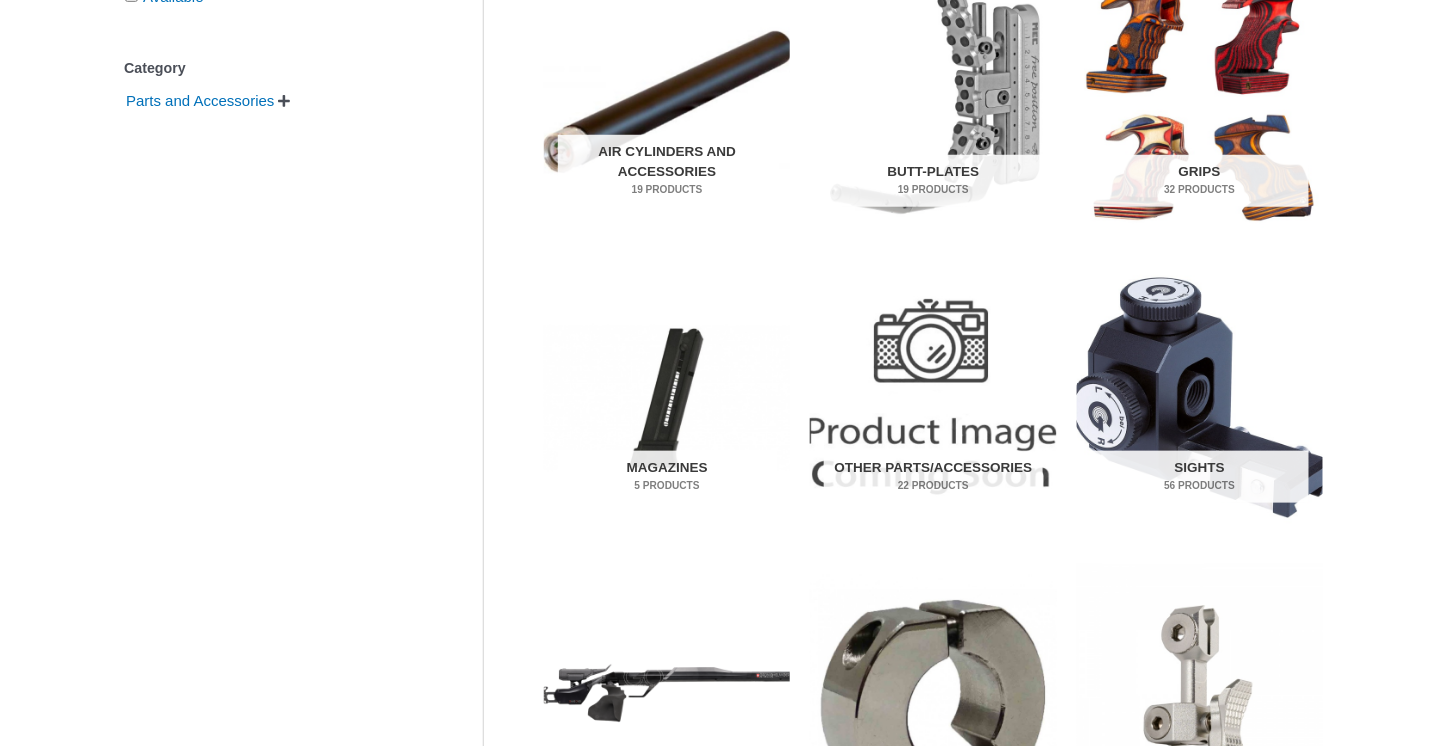 scroll, scrollTop: 600, scrollLeft: 0, axis: vertical 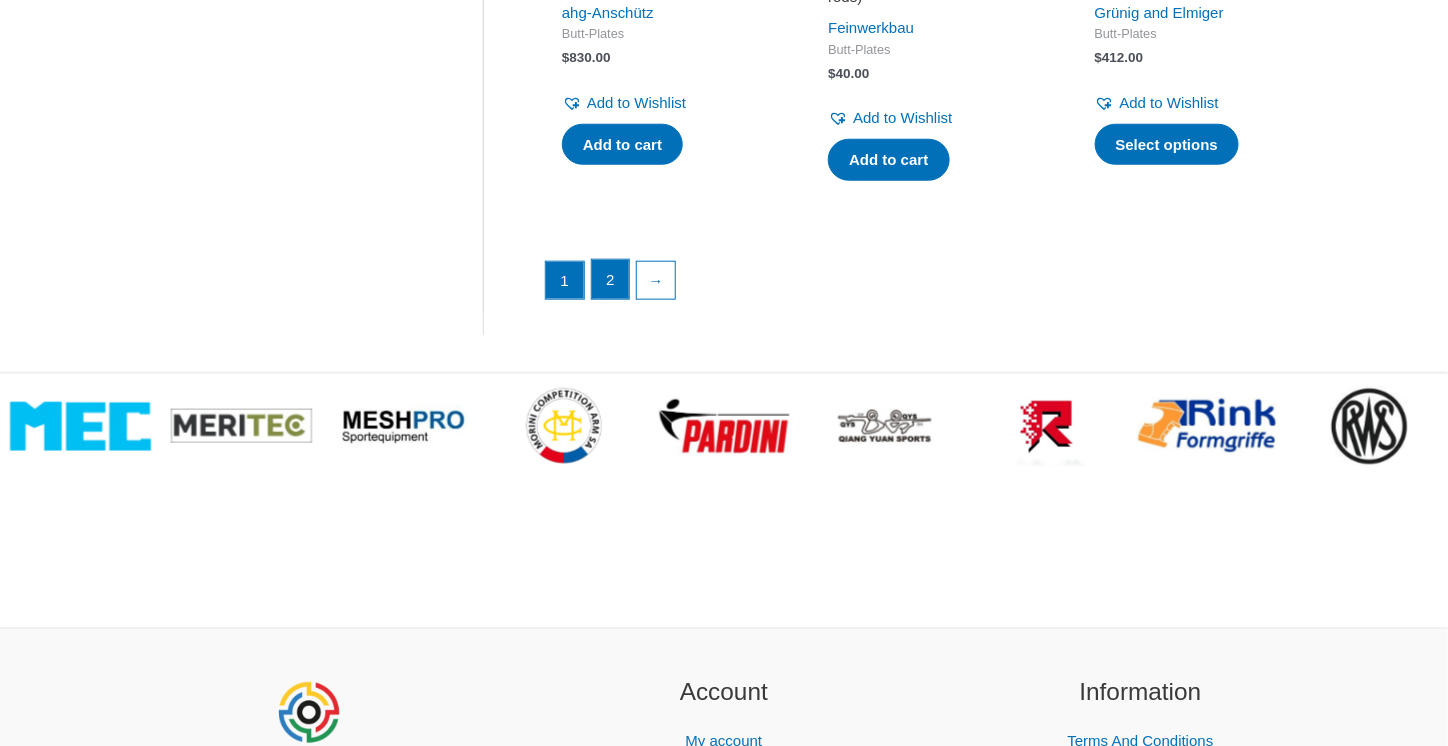 click on "2" at bounding box center (611, 280) 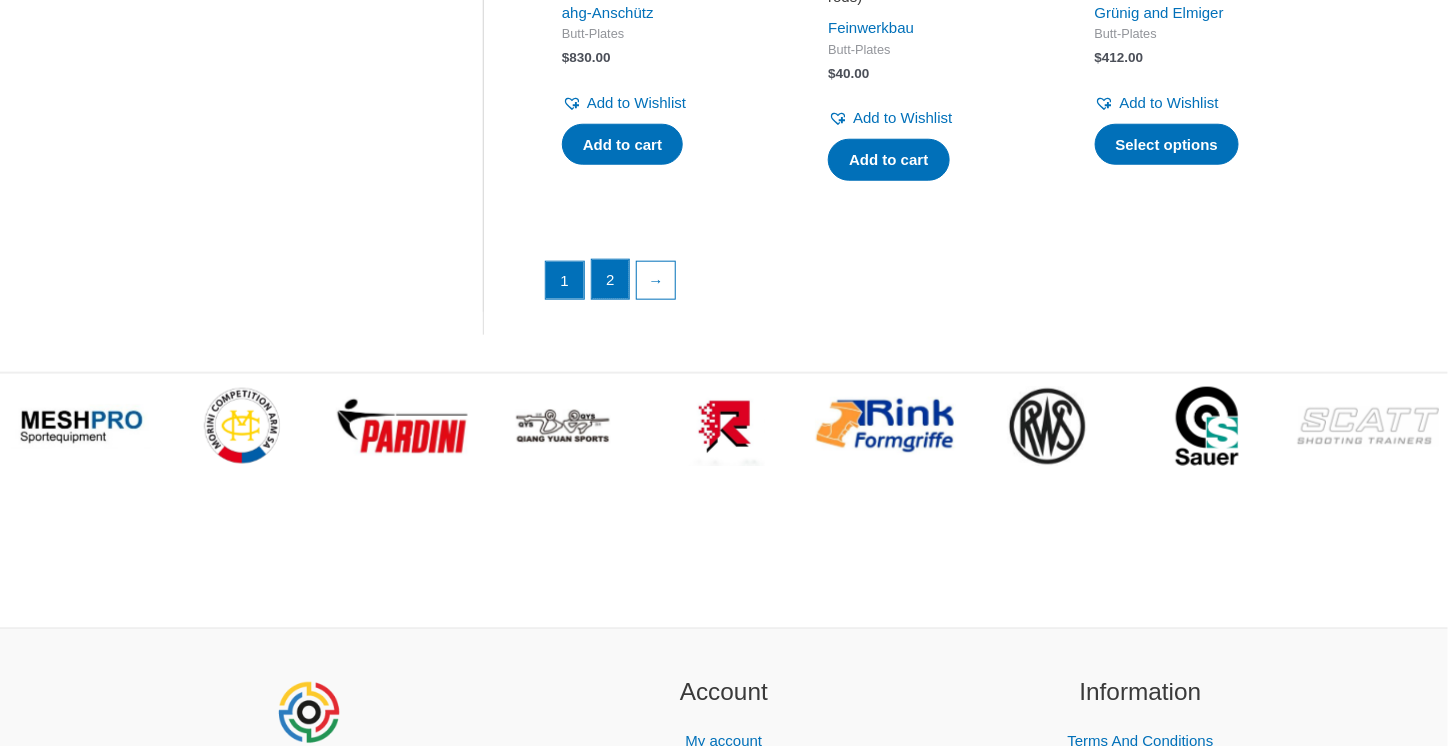 drag, startPoint x: 607, startPoint y: 268, endPoint x: 597, endPoint y: 270, distance: 10.198039 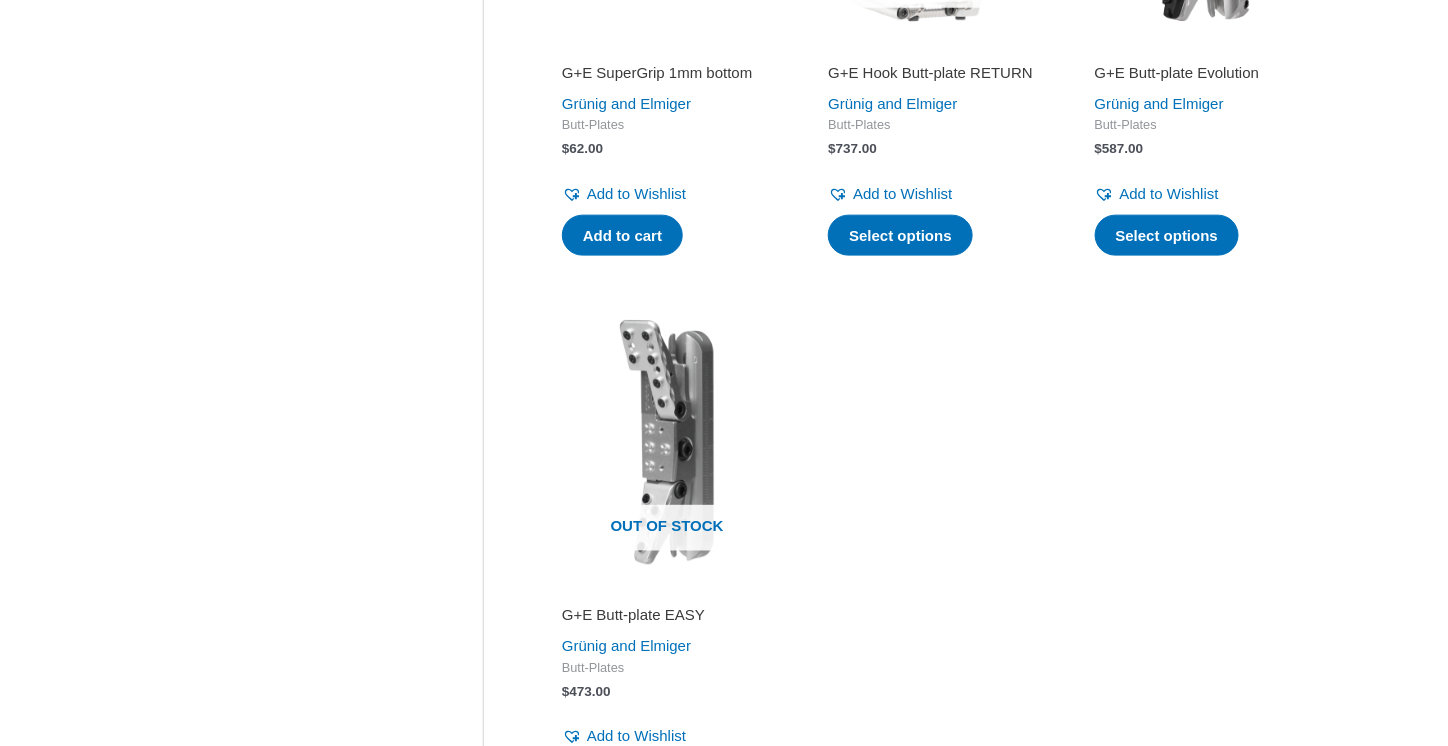 scroll, scrollTop: 800, scrollLeft: 0, axis: vertical 